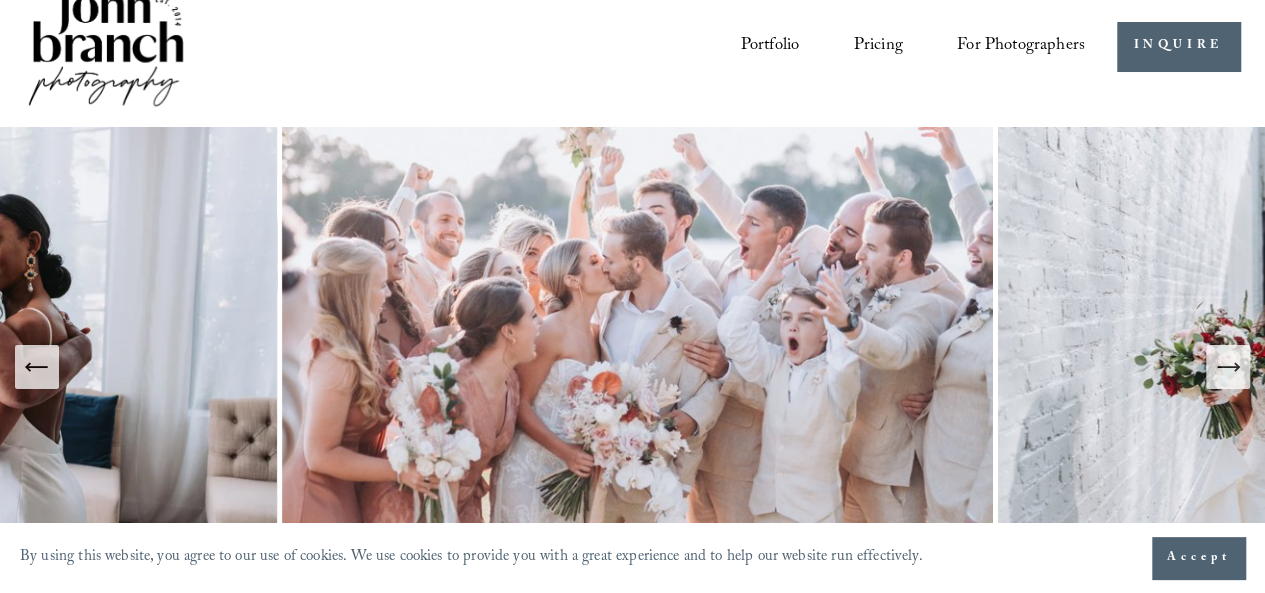 scroll, scrollTop: 0, scrollLeft: 0, axis: both 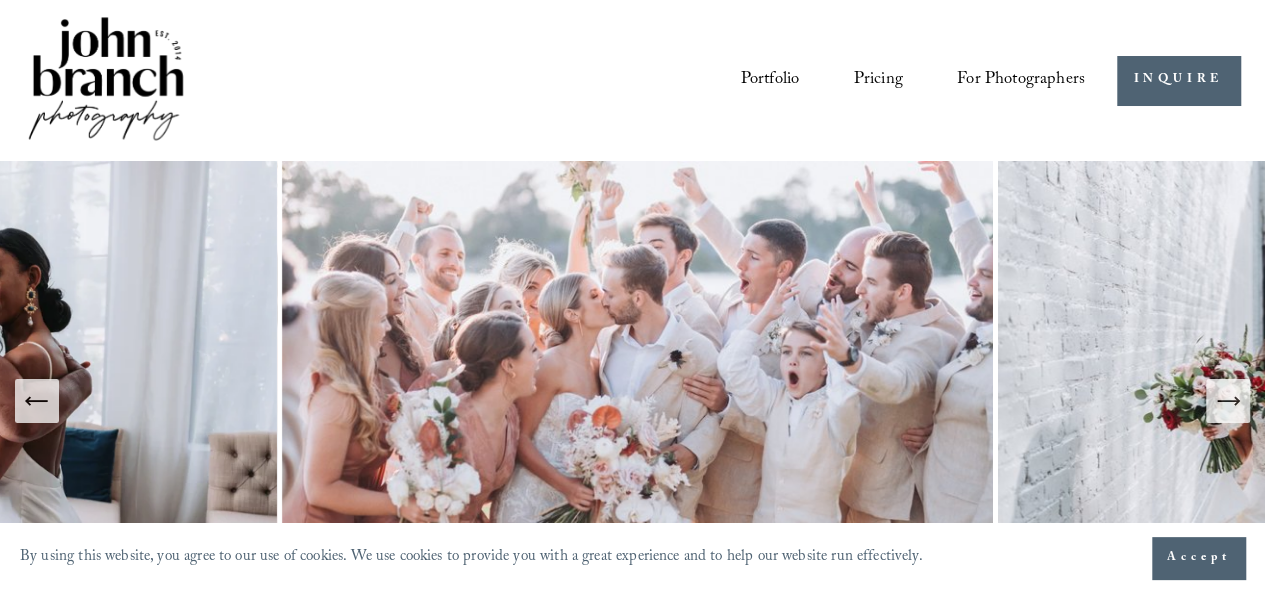 click on "Portfolio" at bounding box center (770, 80) 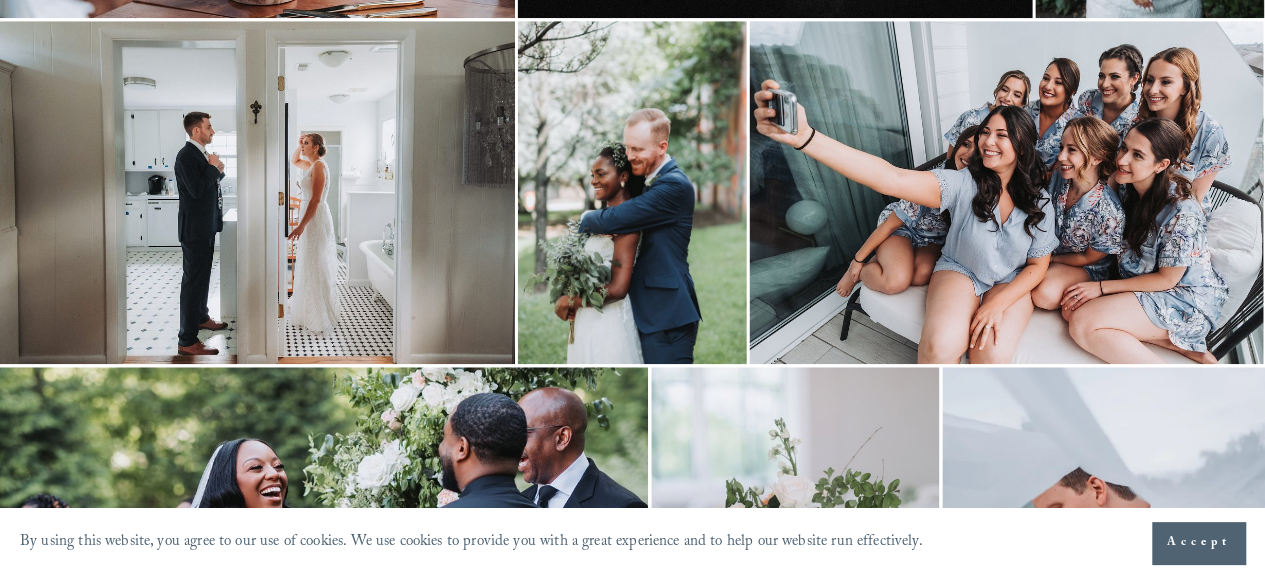scroll, scrollTop: 880, scrollLeft: 0, axis: vertical 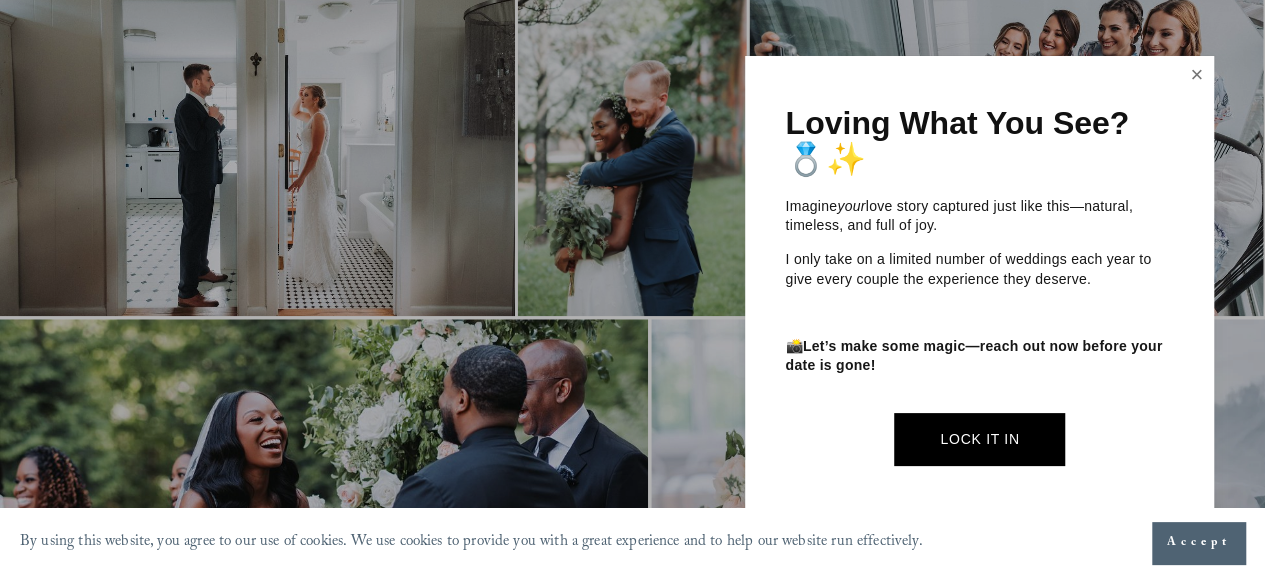 click at bounding box center [1197, 75] 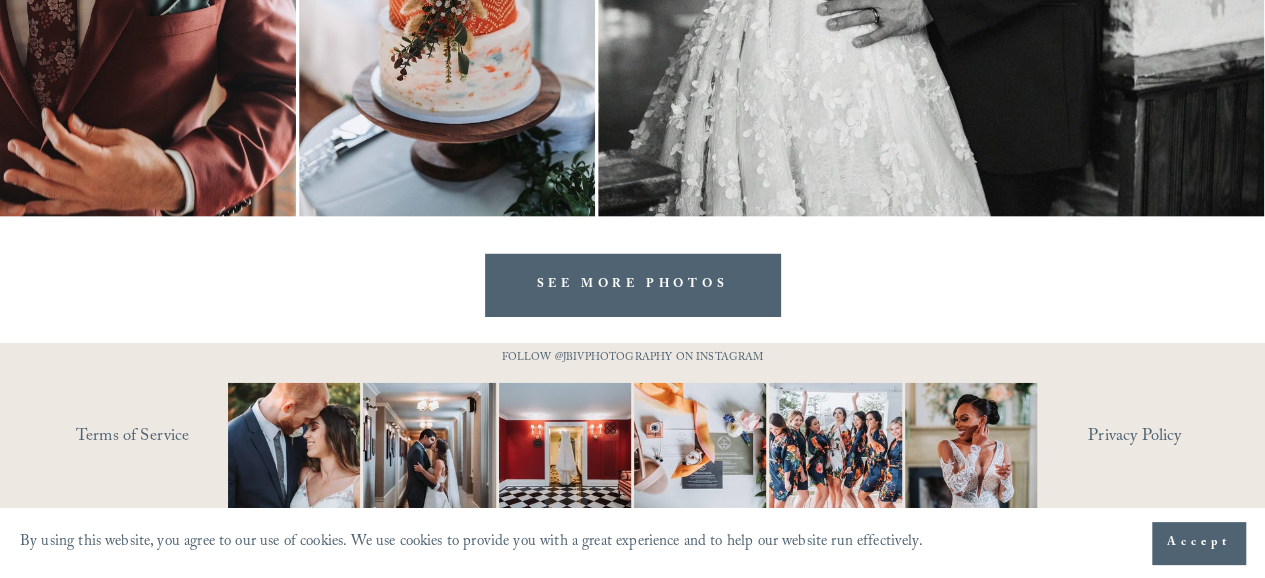 scroll, scrollTop: 6466, scrollLeft: 0, axis: vertical 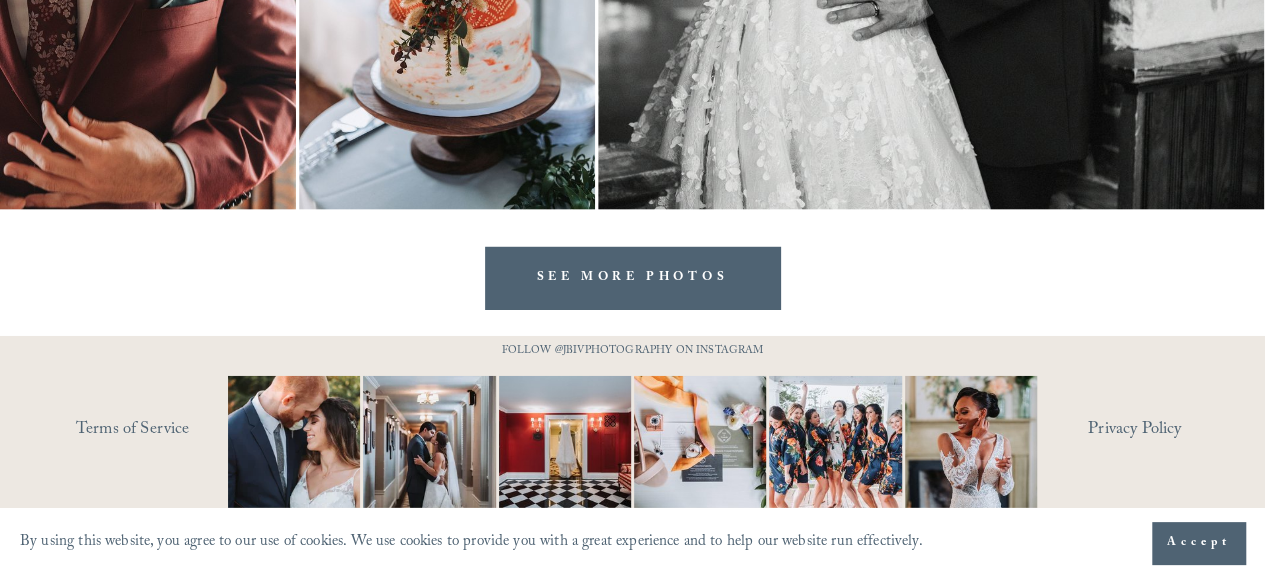 click on "SEE MORE PHOTOS" at bounding box center (632, 278) 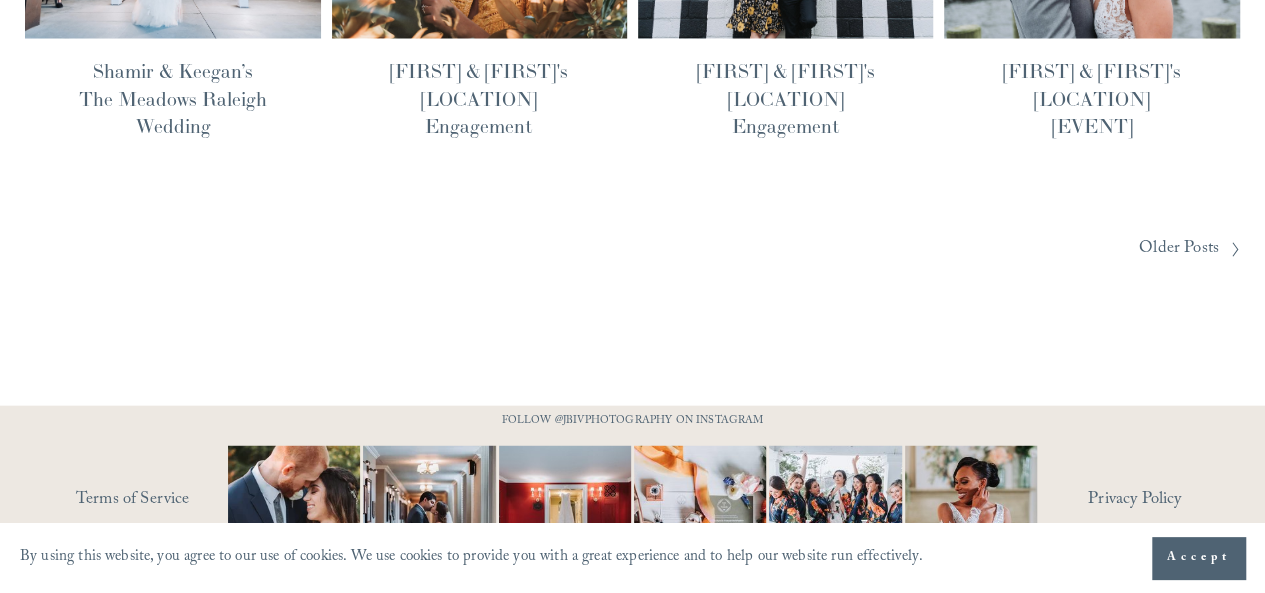 scroll, scrollTop: 1670, scrollLeft: 0, axis: vertical 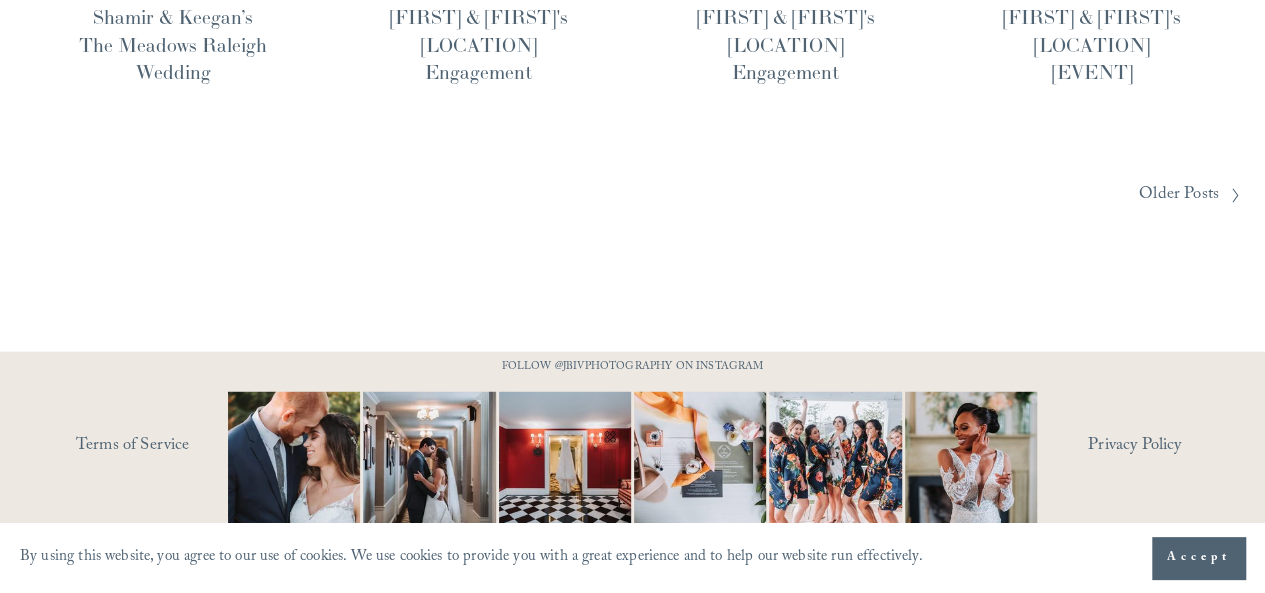click on "Older Posts" at bounding box center [1179, 195] 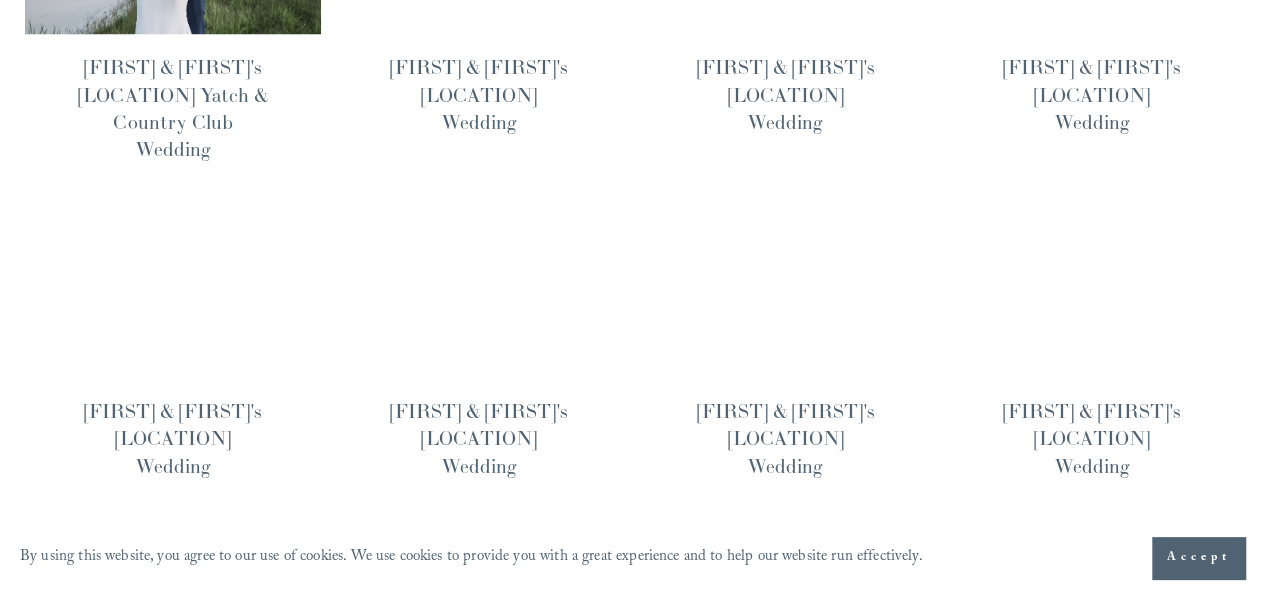 scroll, scrollTop: 1368, scrollLeft: 0, axis: vertical 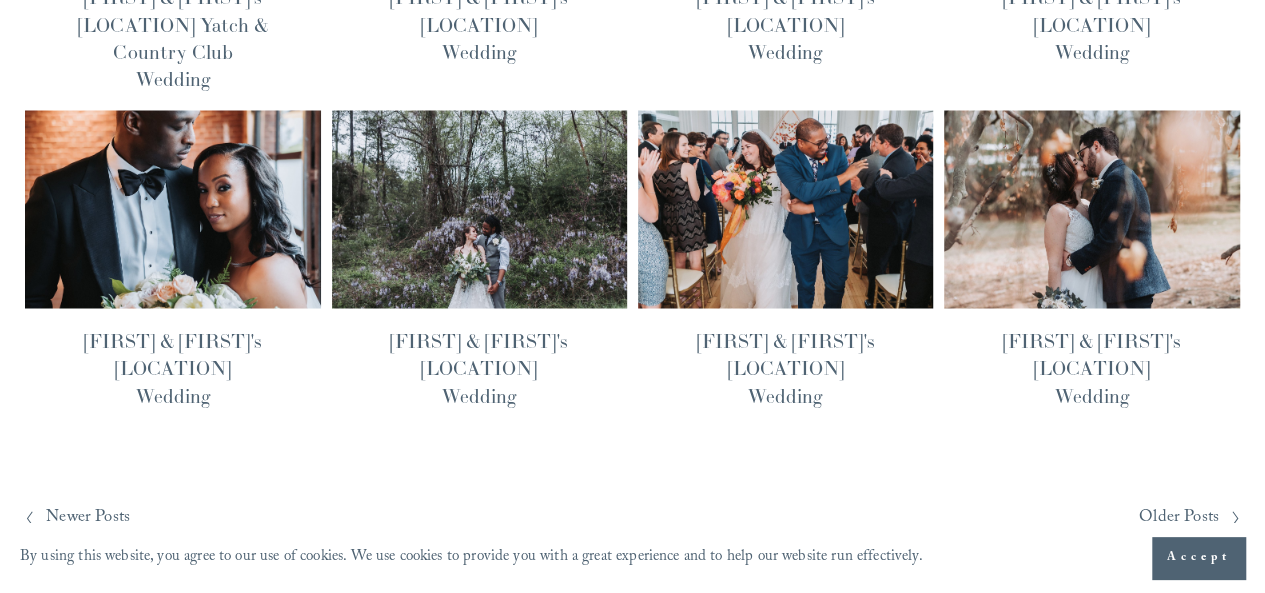 click at bounding box center [173, 209] 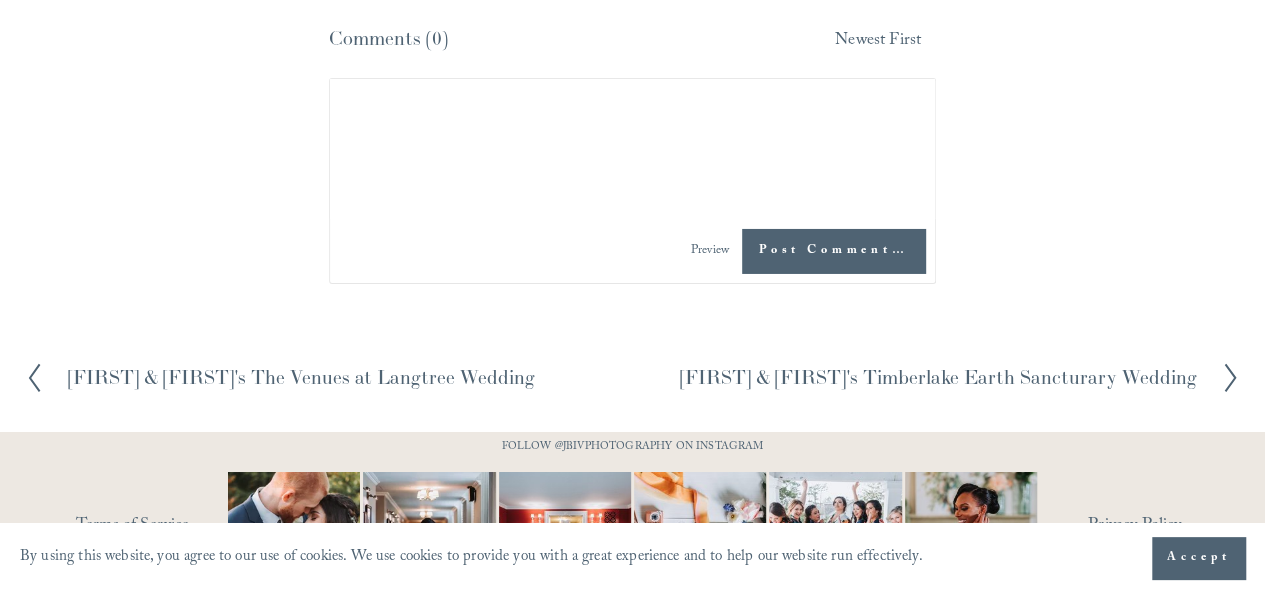 scroll, scrollTop: 29978, scrollLeft: 0, axis: vertical 